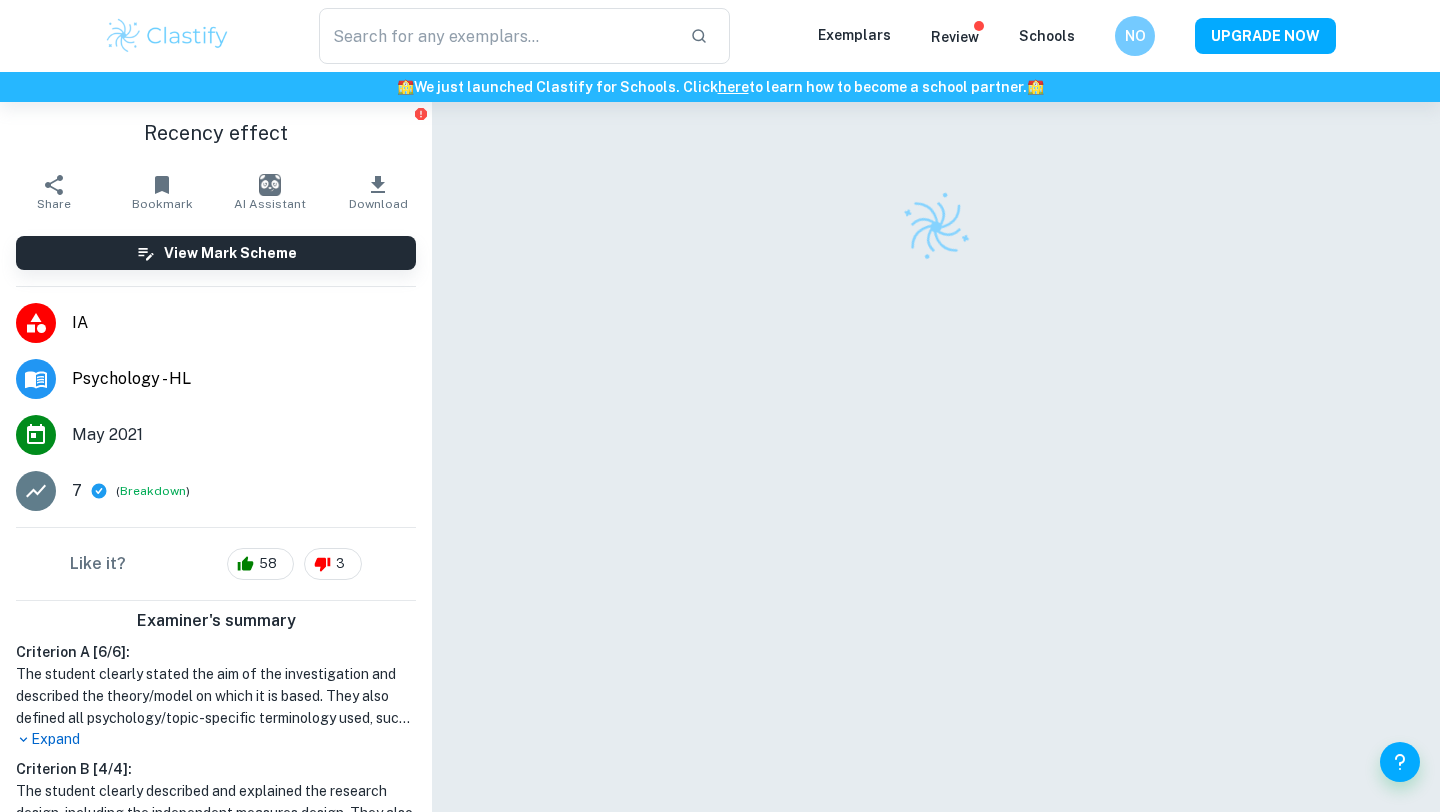 scroll, scrollTop: 0, scrollLeft: 0, axis: both 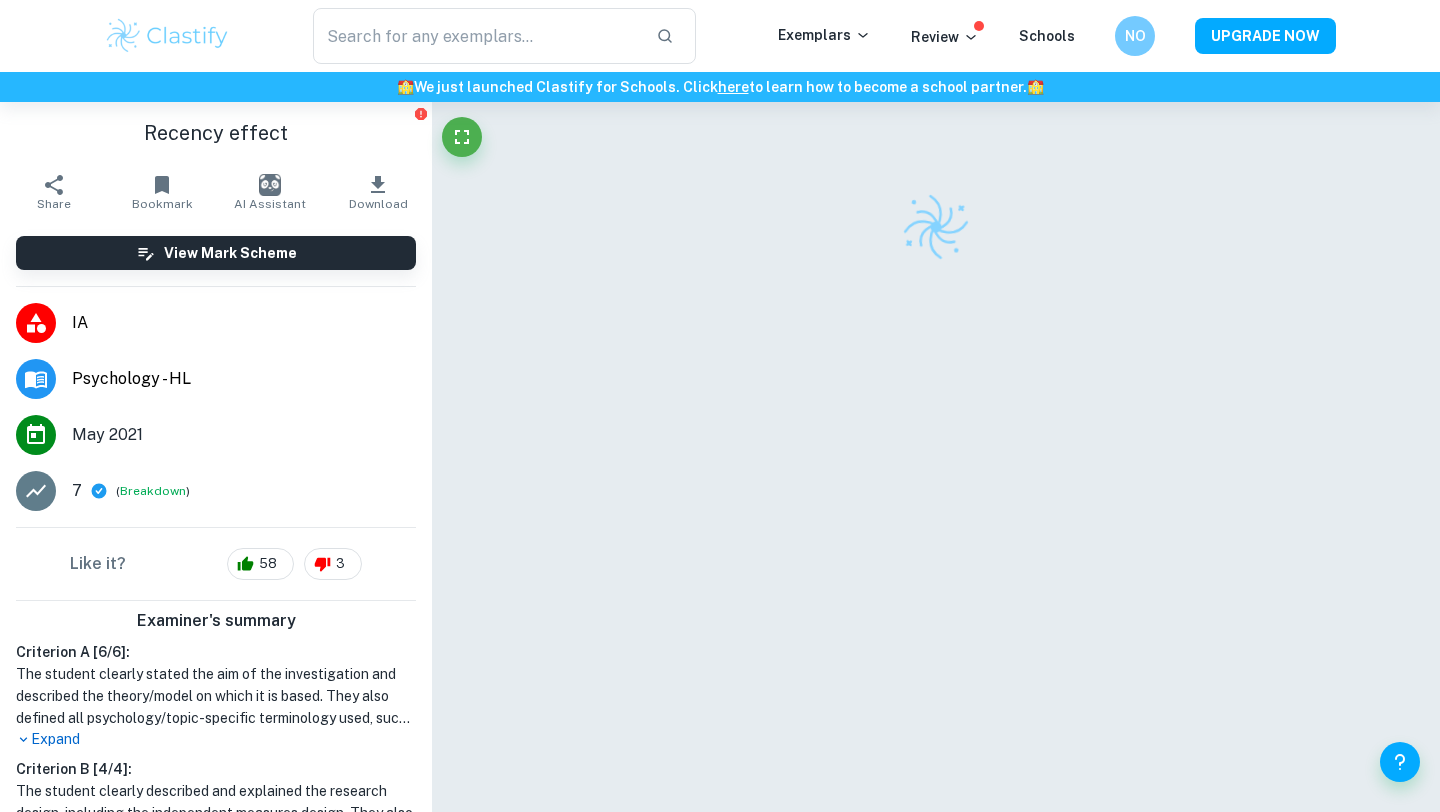 click at bounding box center [167, 36] 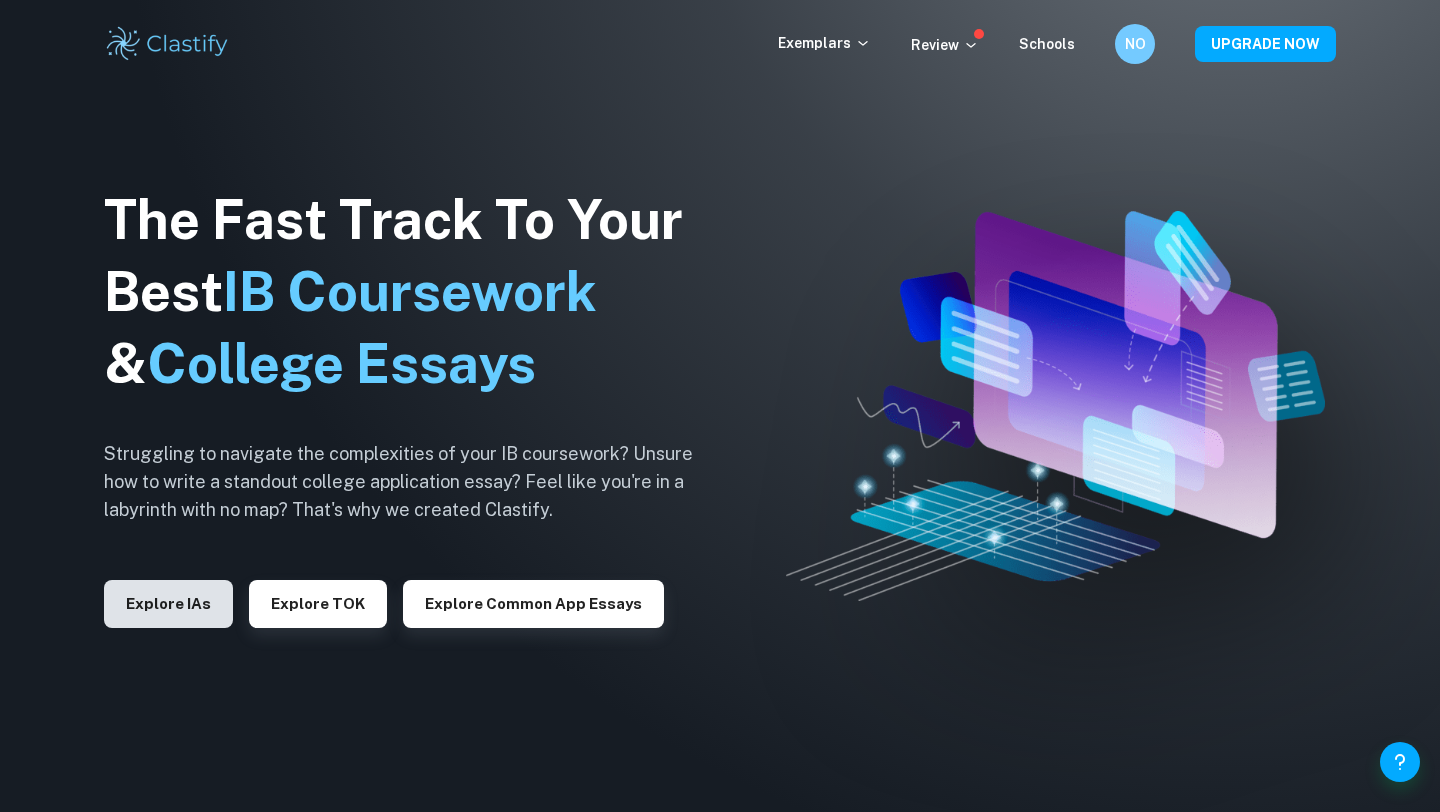 click on "Explore IAs" at bounding box center (168, 604) 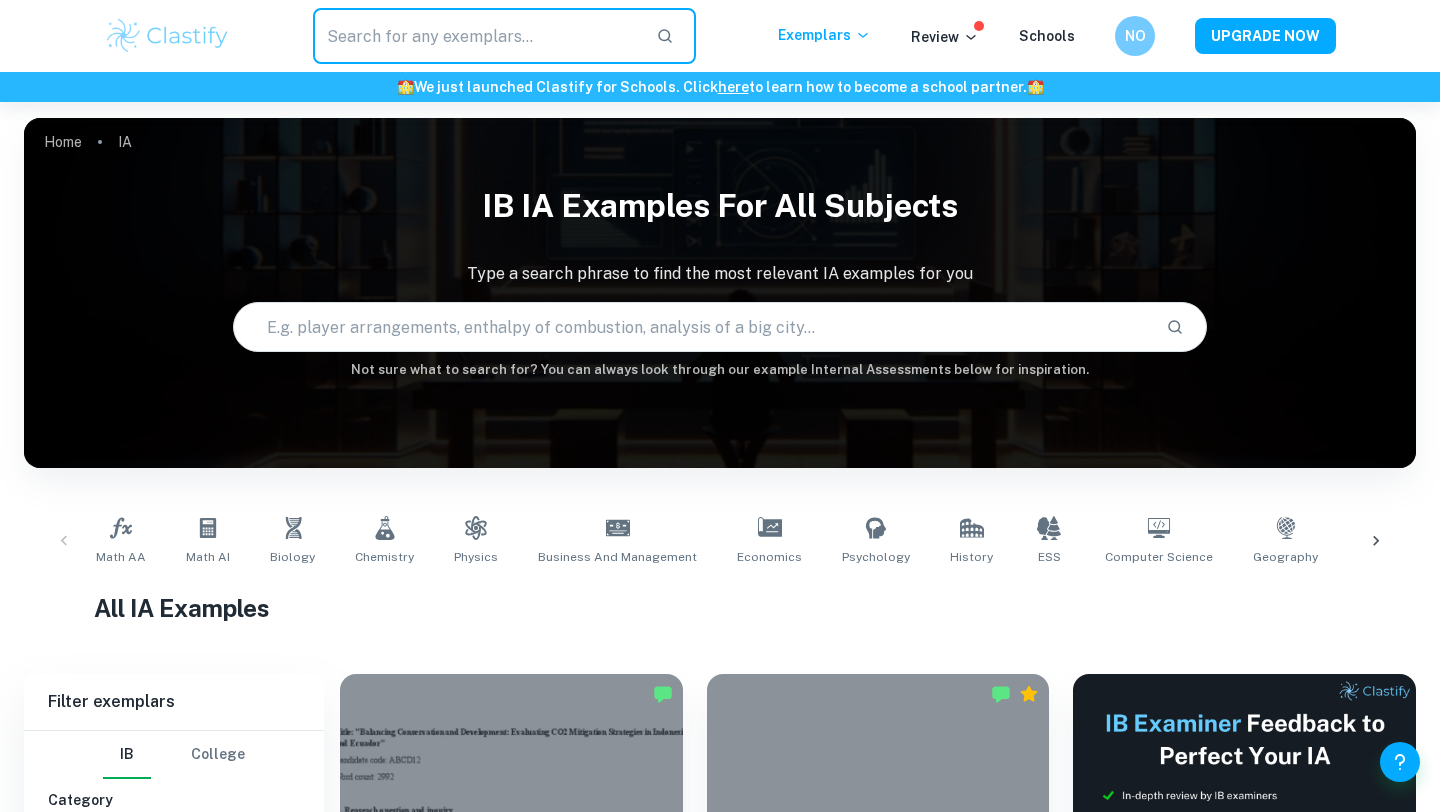 click at bounding box center (476, 36) 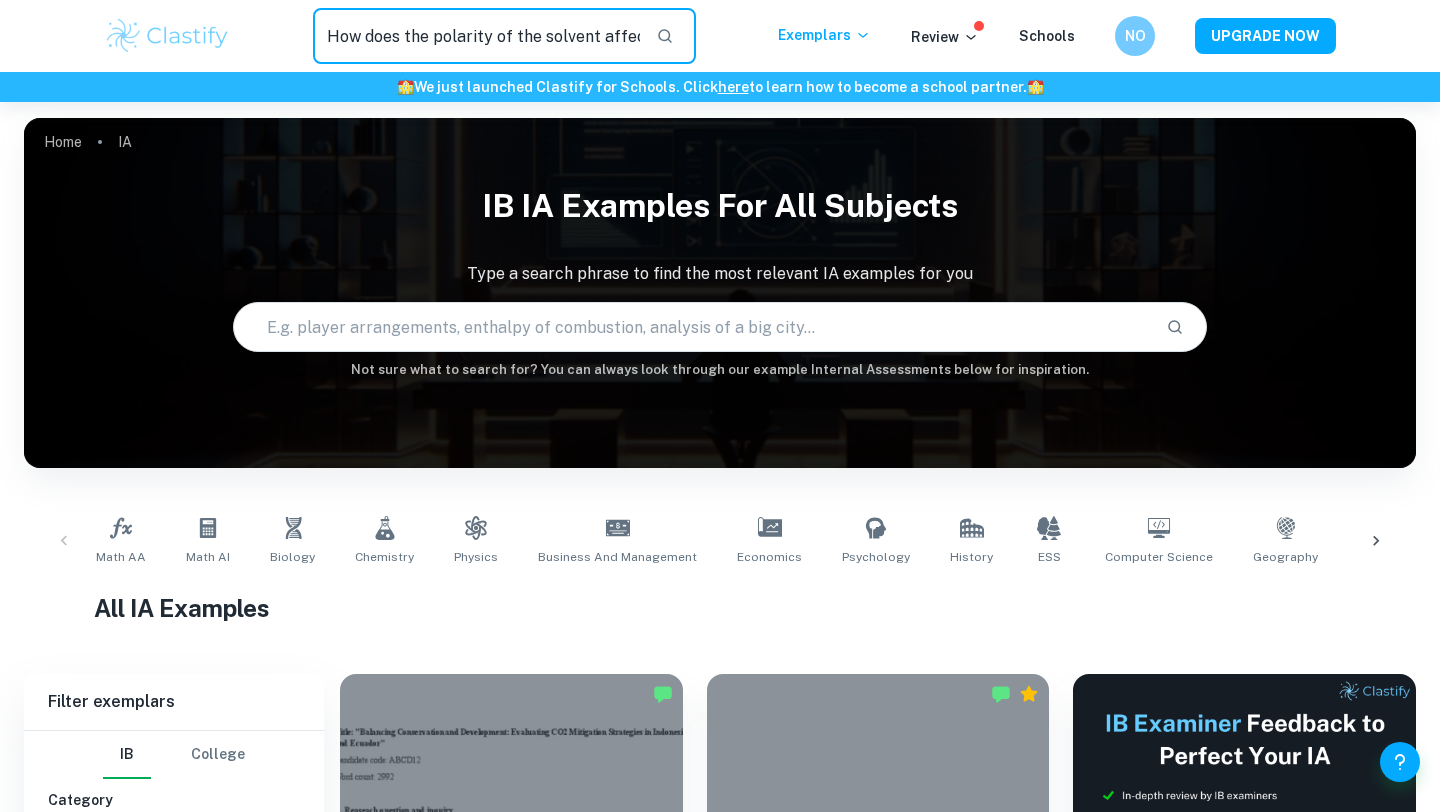 scroll, scrollTop: 0, scrollLeft: 235, axis: horizontal 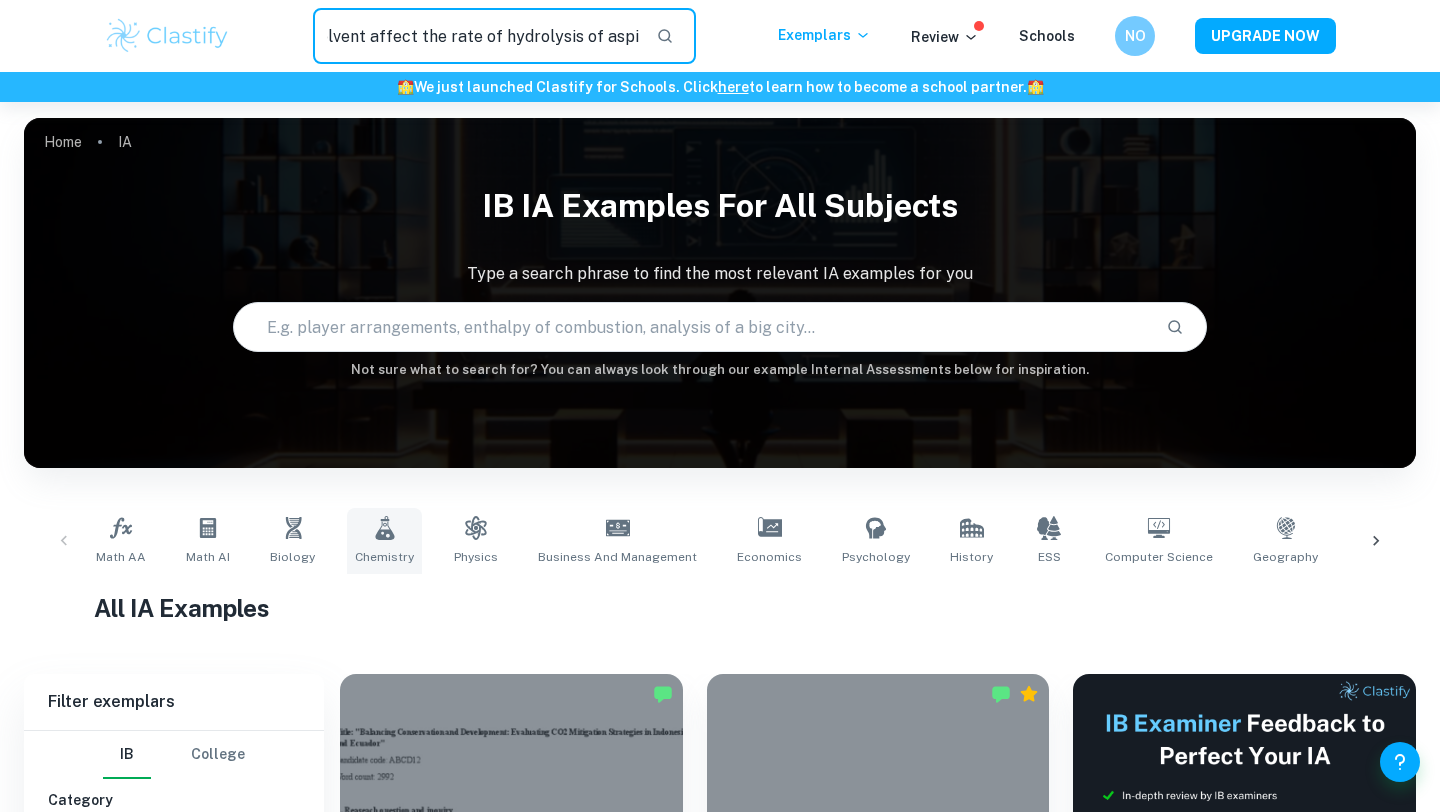 type on "How does the polarity of the solvent affect the rate of hydrolysis of aspirin?" 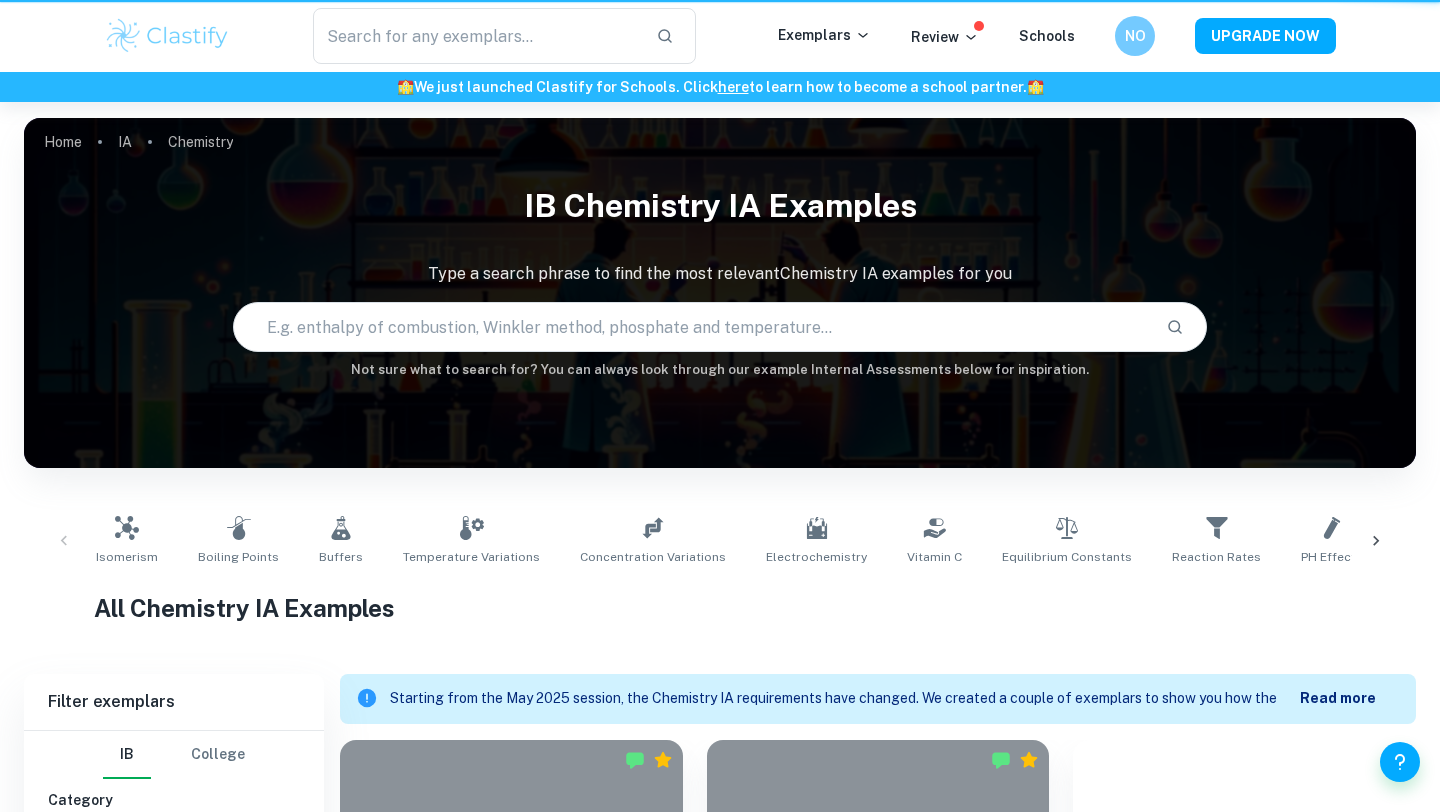 scroll, scrollTop: 0, scrollLeft: 0, axis: both 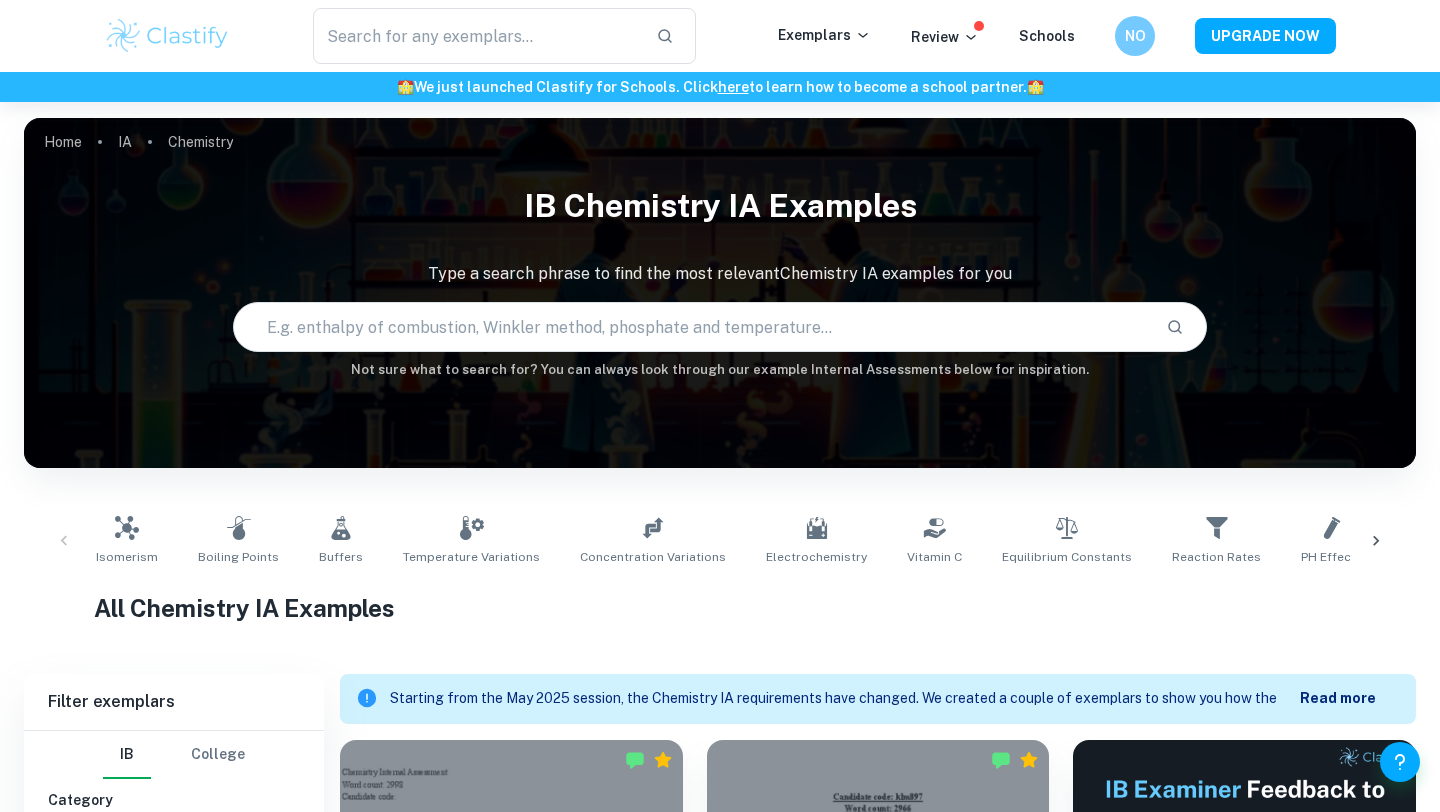 click at bounding box center [692, 327] 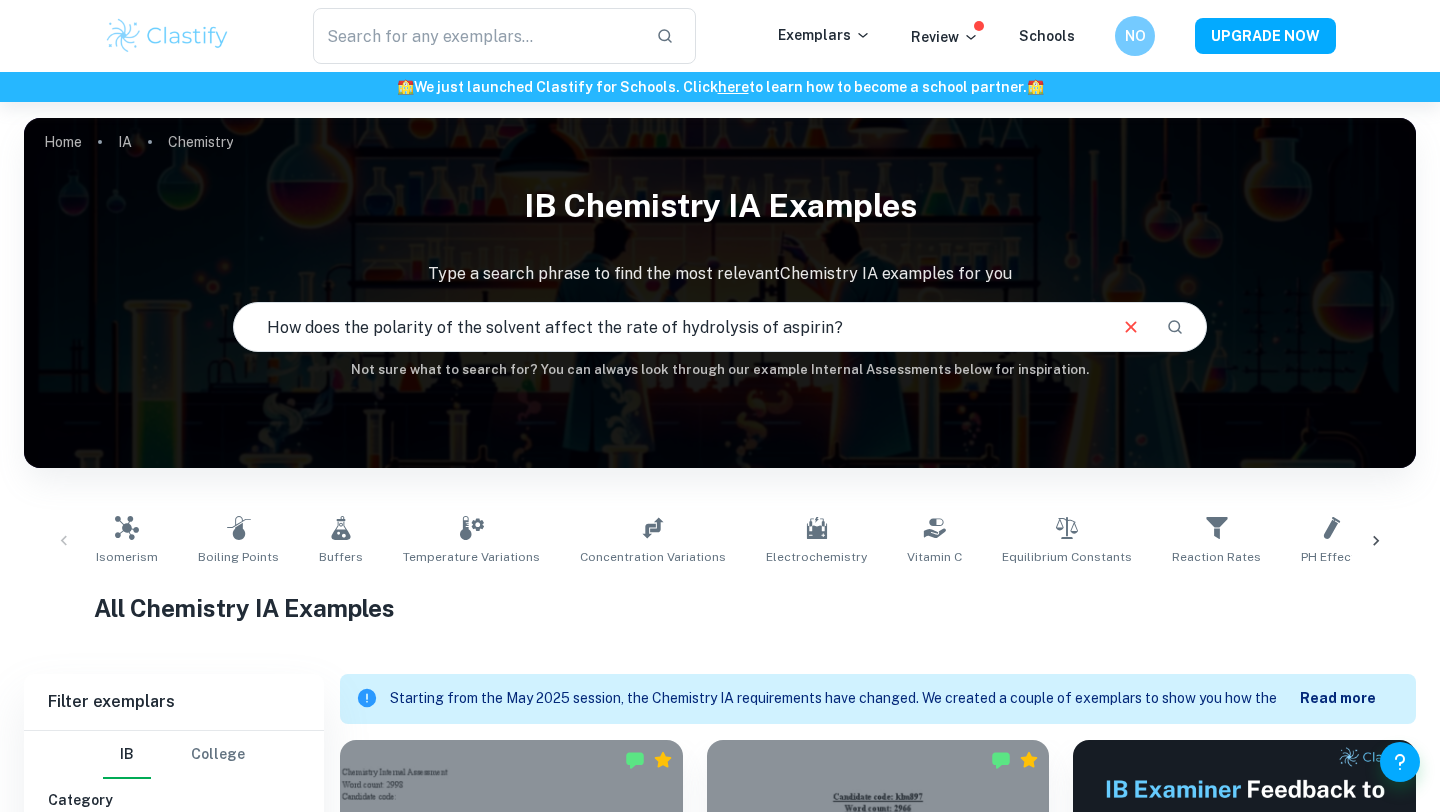 type on "How does the polarity of the solvent affect the rate of hydrolysis of aspirin?" 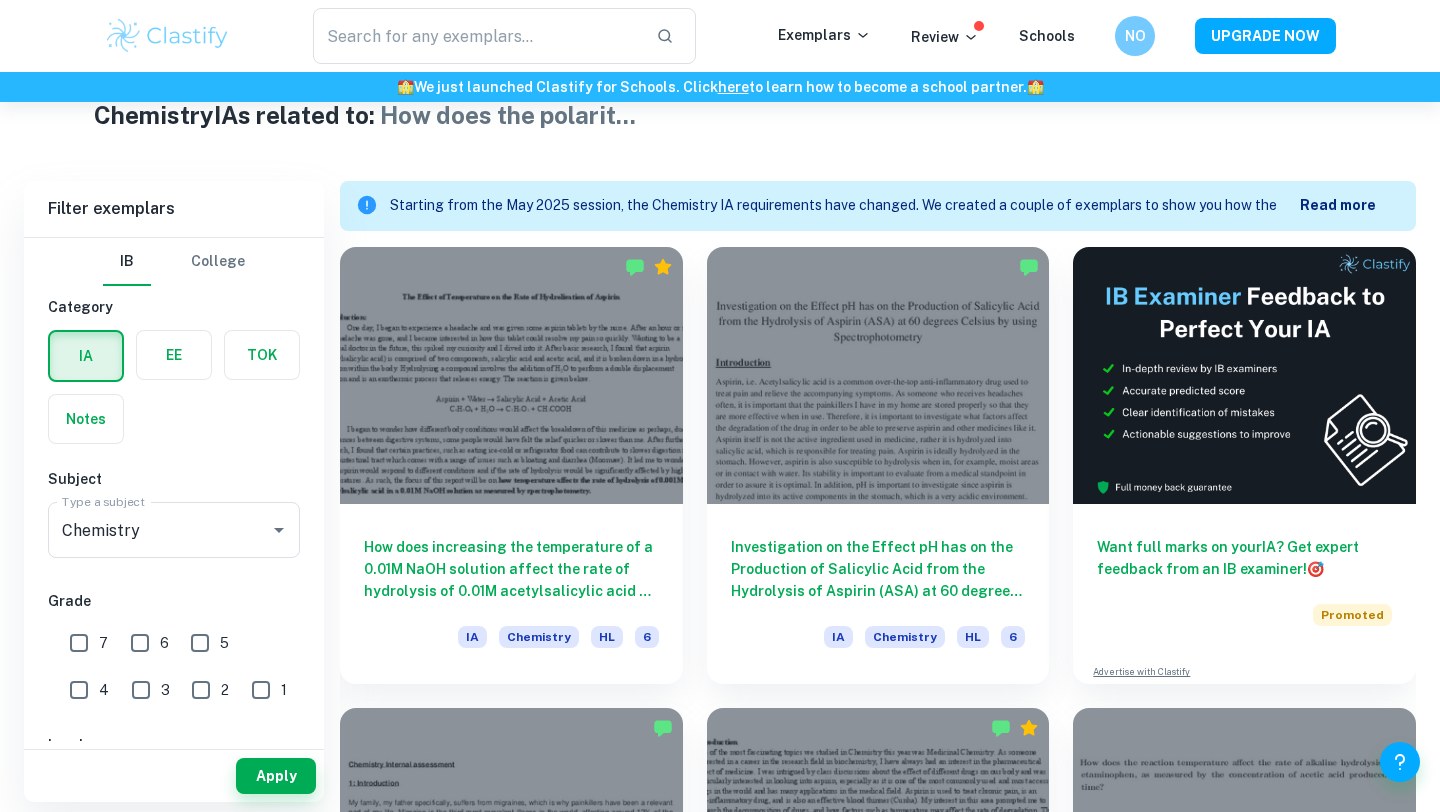 scroll, scrollTop: 502, scrollLeft: 0, axis: vertical 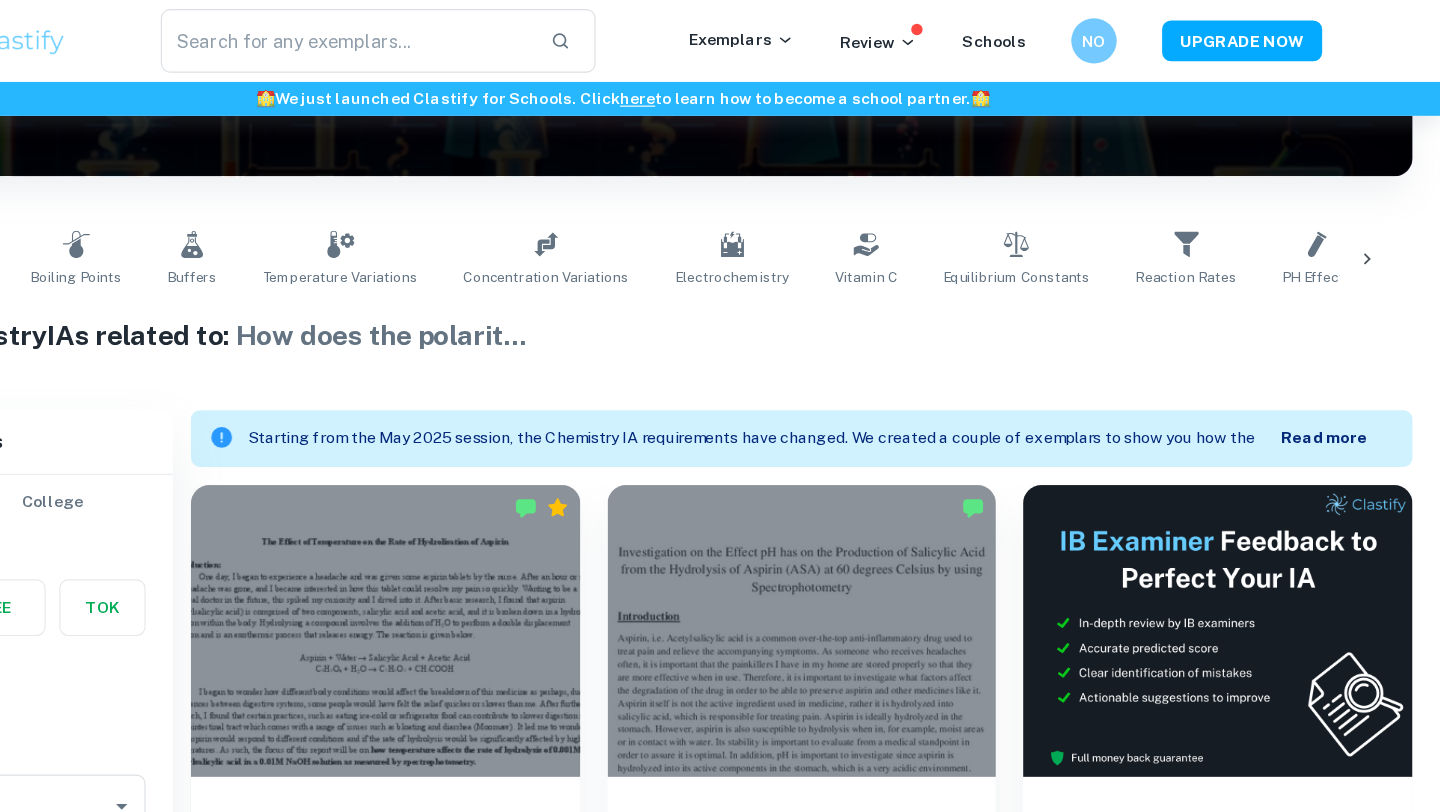 click on "Read more" at bounding box center [1338, 385] 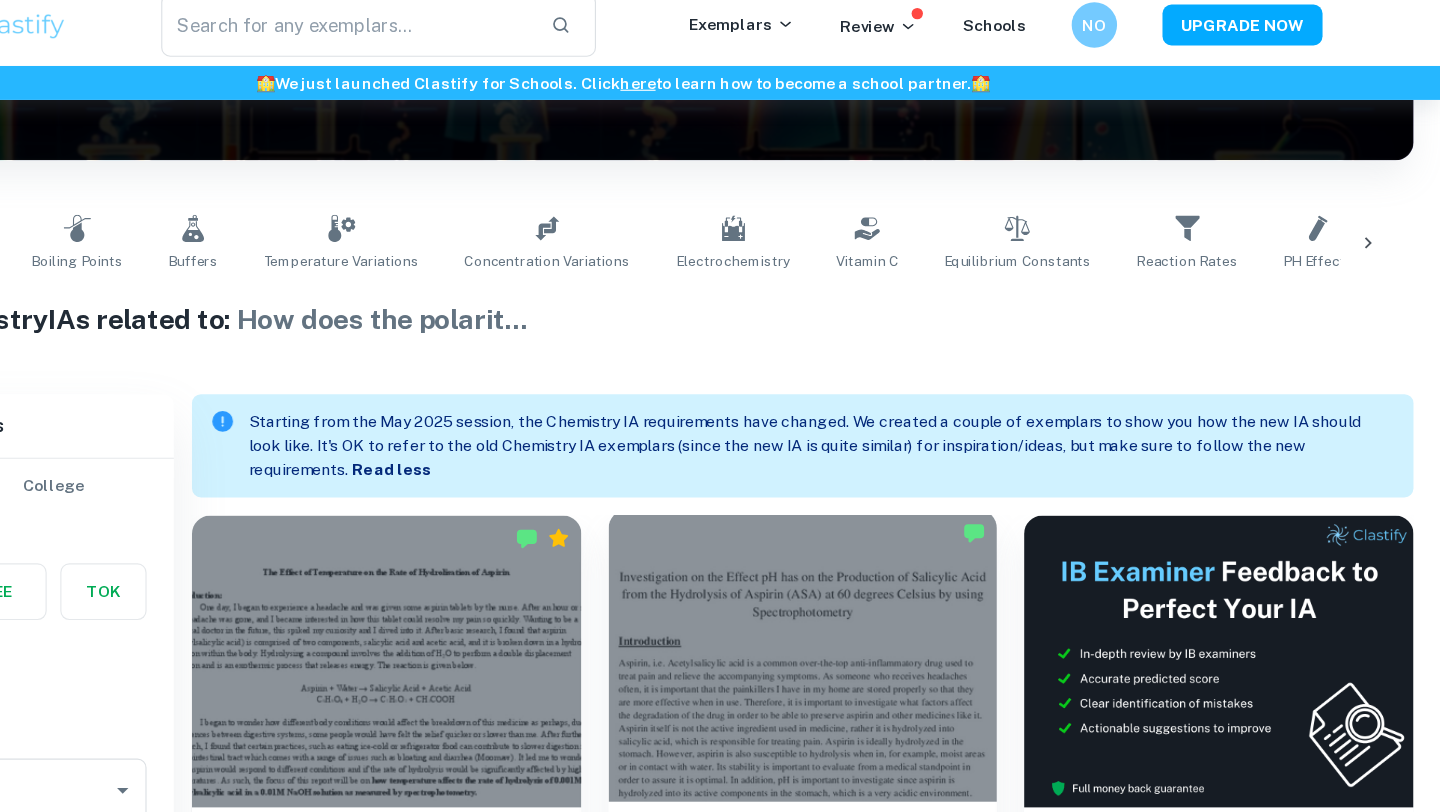scroll, scrollTop: 313, scrollLeft: 0, axis: vertical 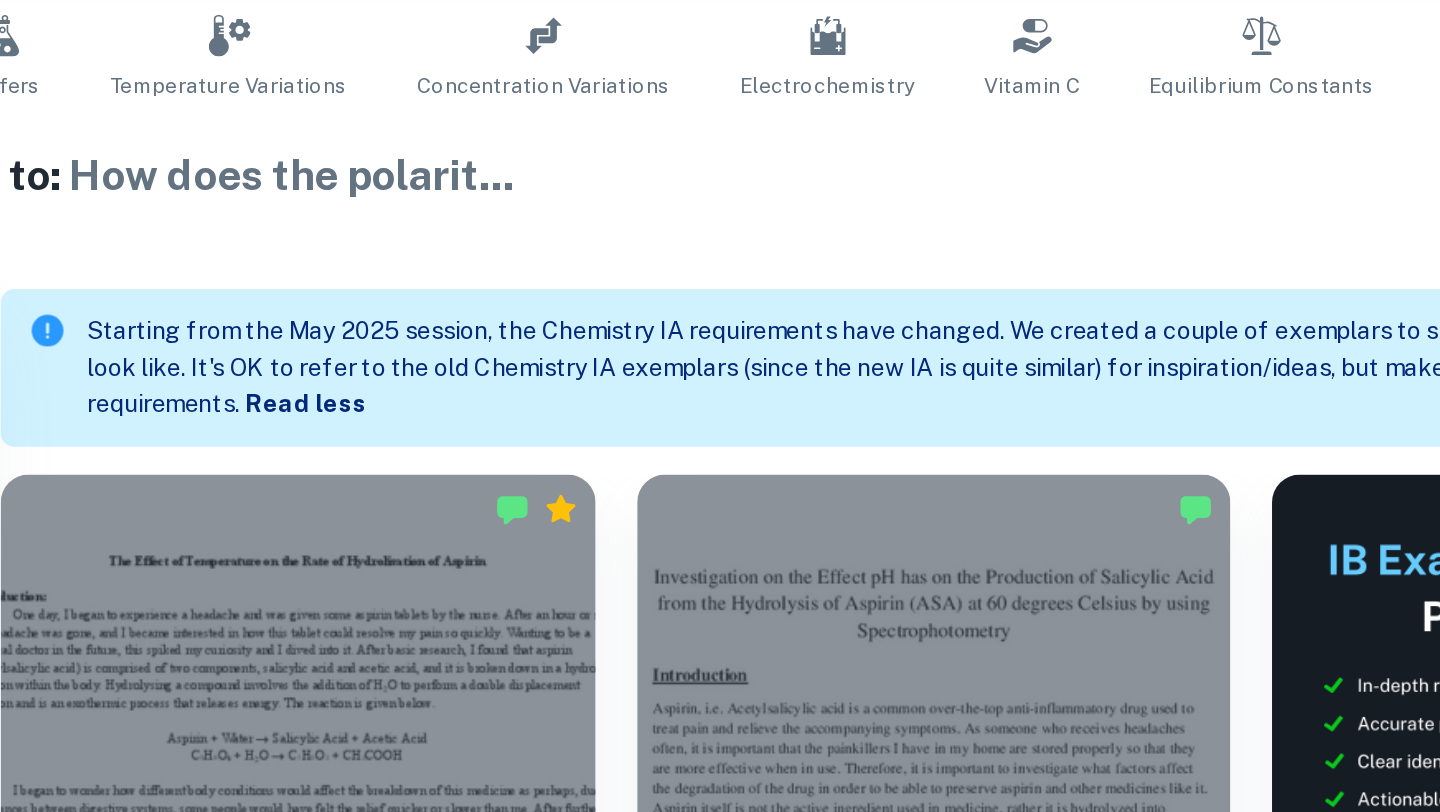 click on "Read less" at bounding box center (516, 427) 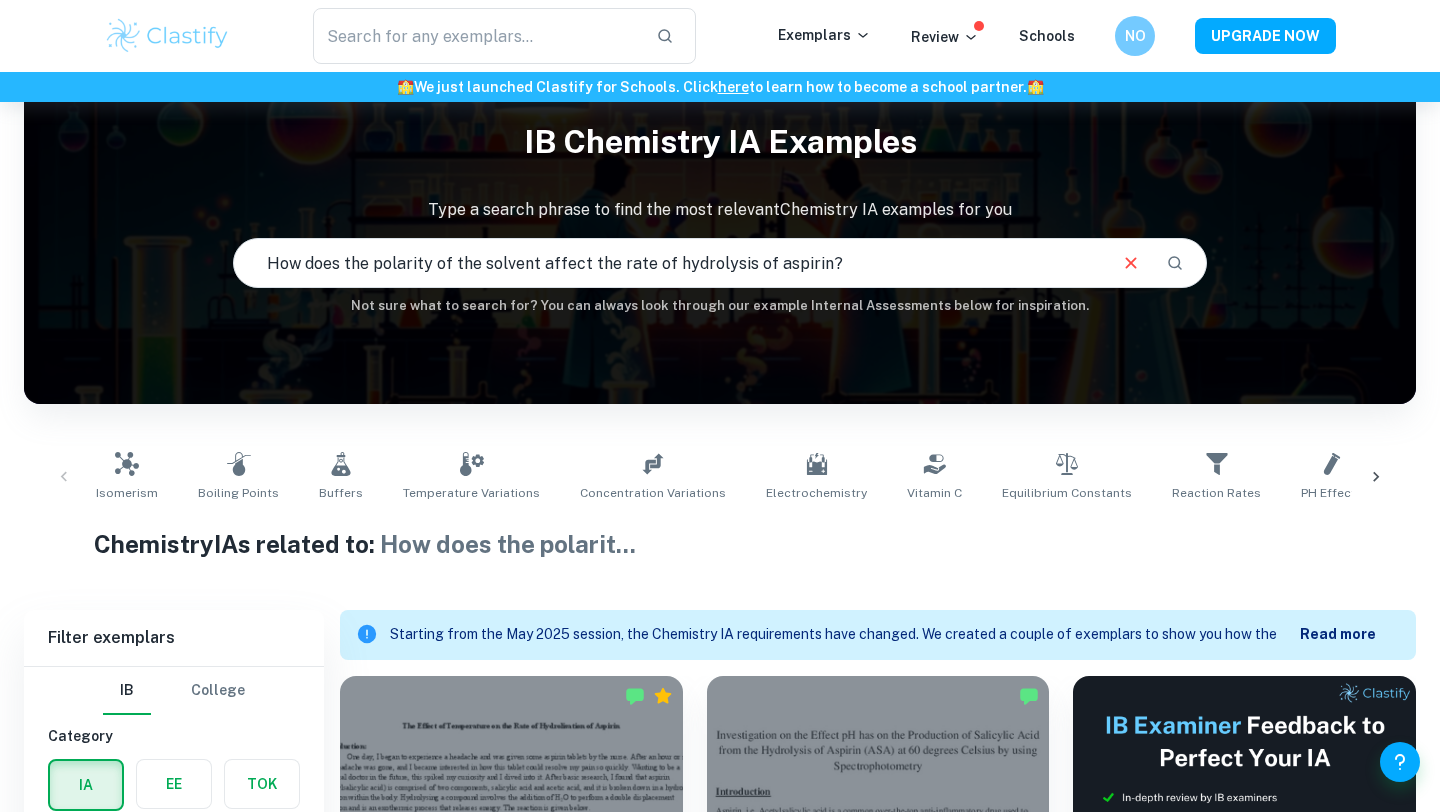 scroll, scrollTop: 65, scrollLeft: 0, axis: vertical 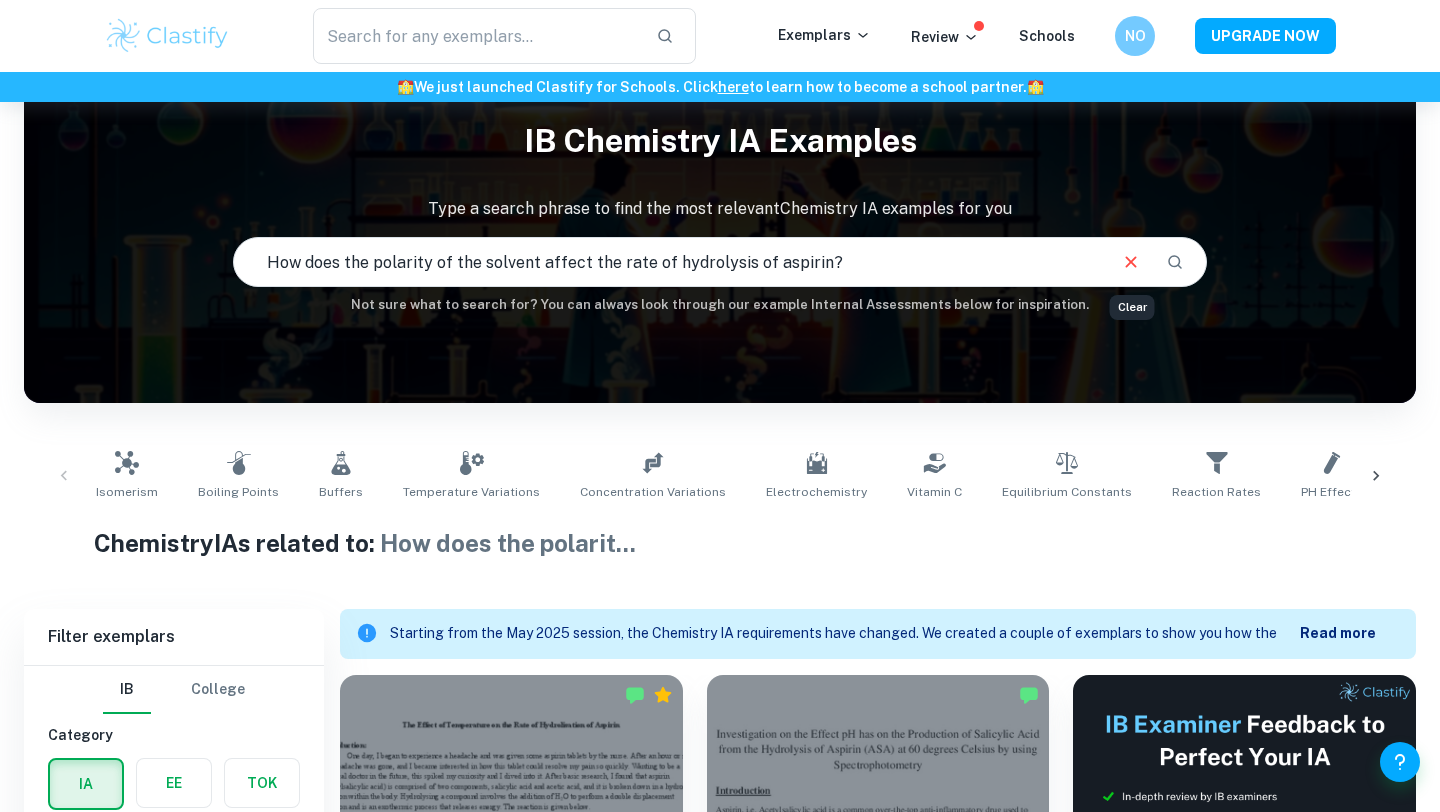 click 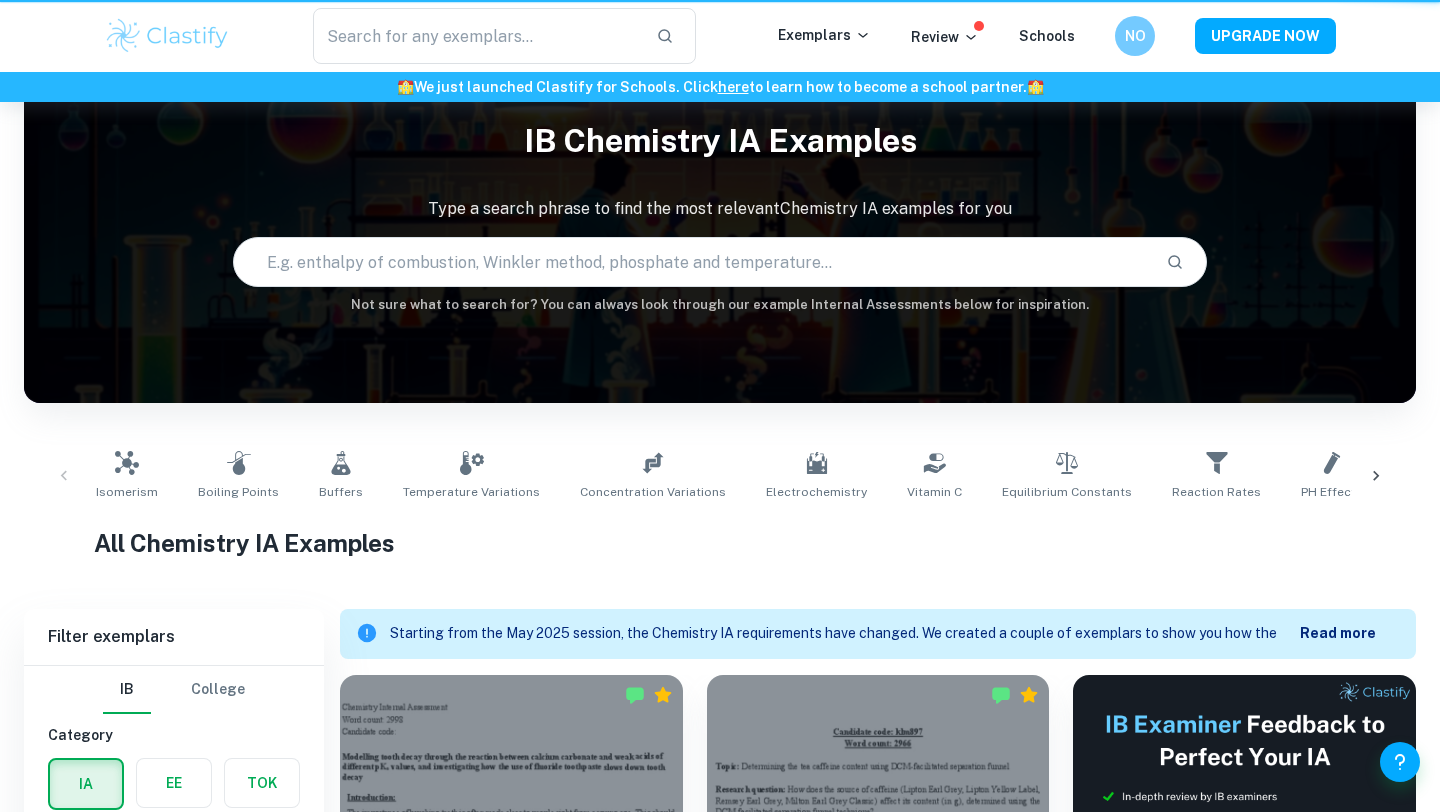 scroll, scrollTop: 0, scrollLeft: 0, axis: both 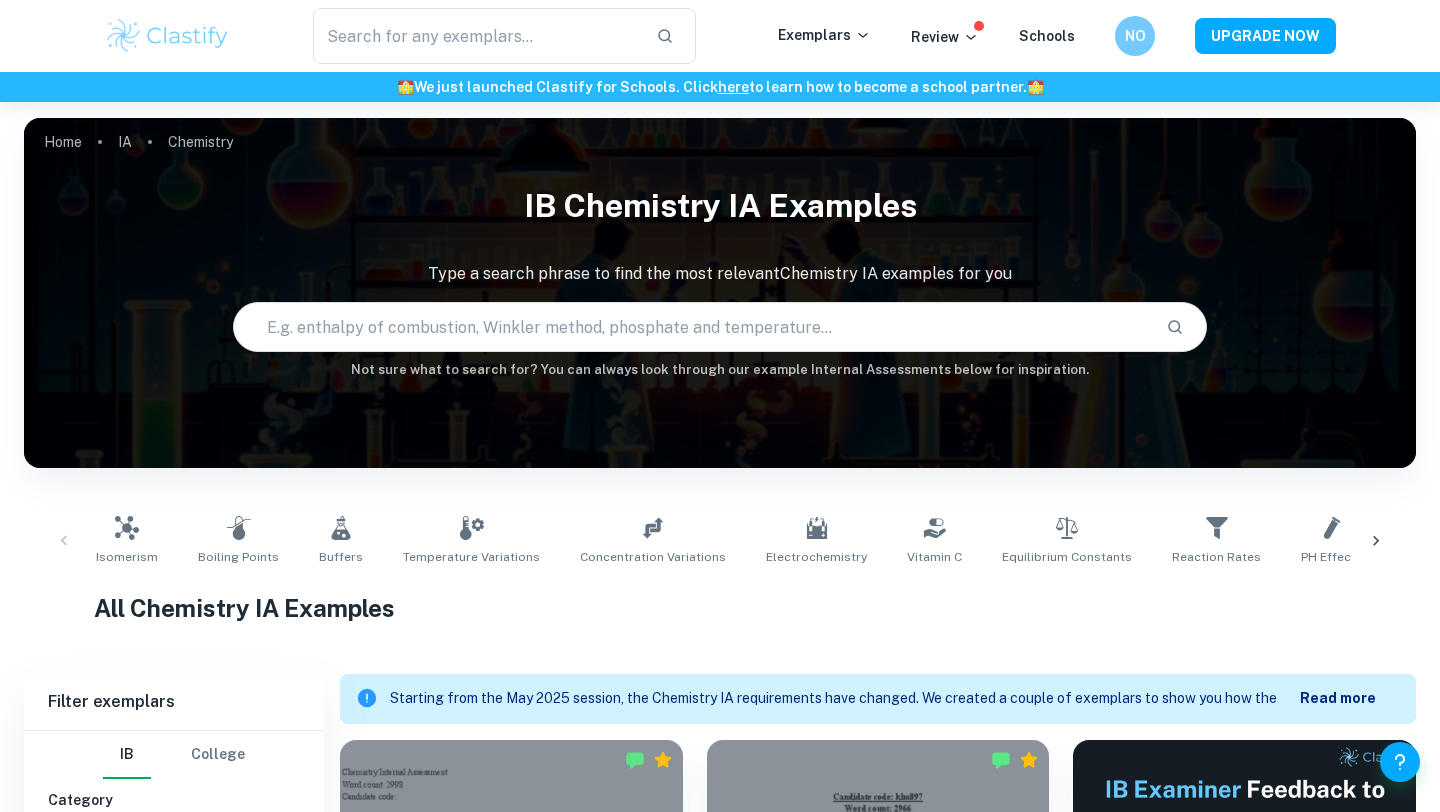 click at bounding box center [692, 327] 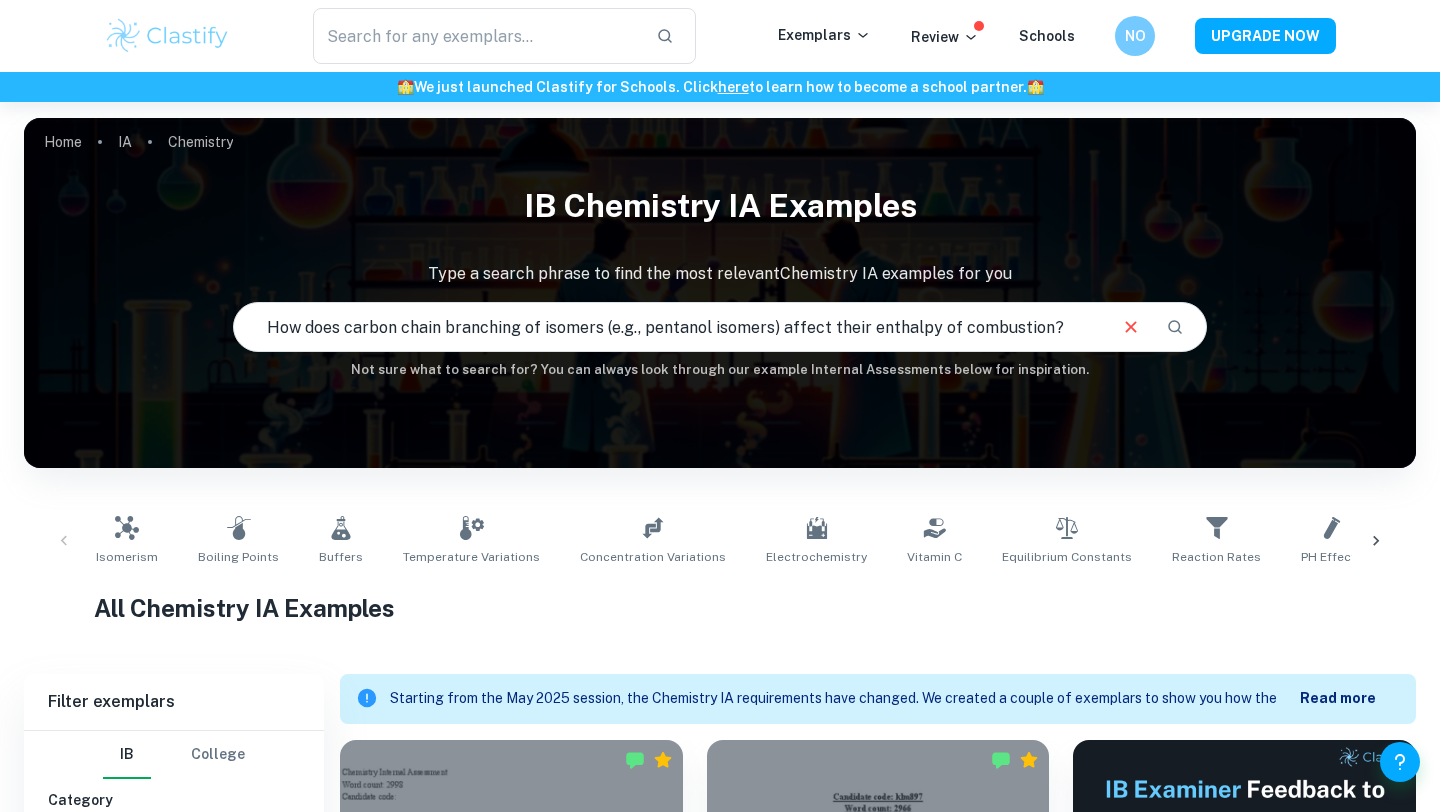 drag, startPoint x: 780, startPoint y: 328, endPoint x: 599, endPoint y: 330, distance: 181.01105 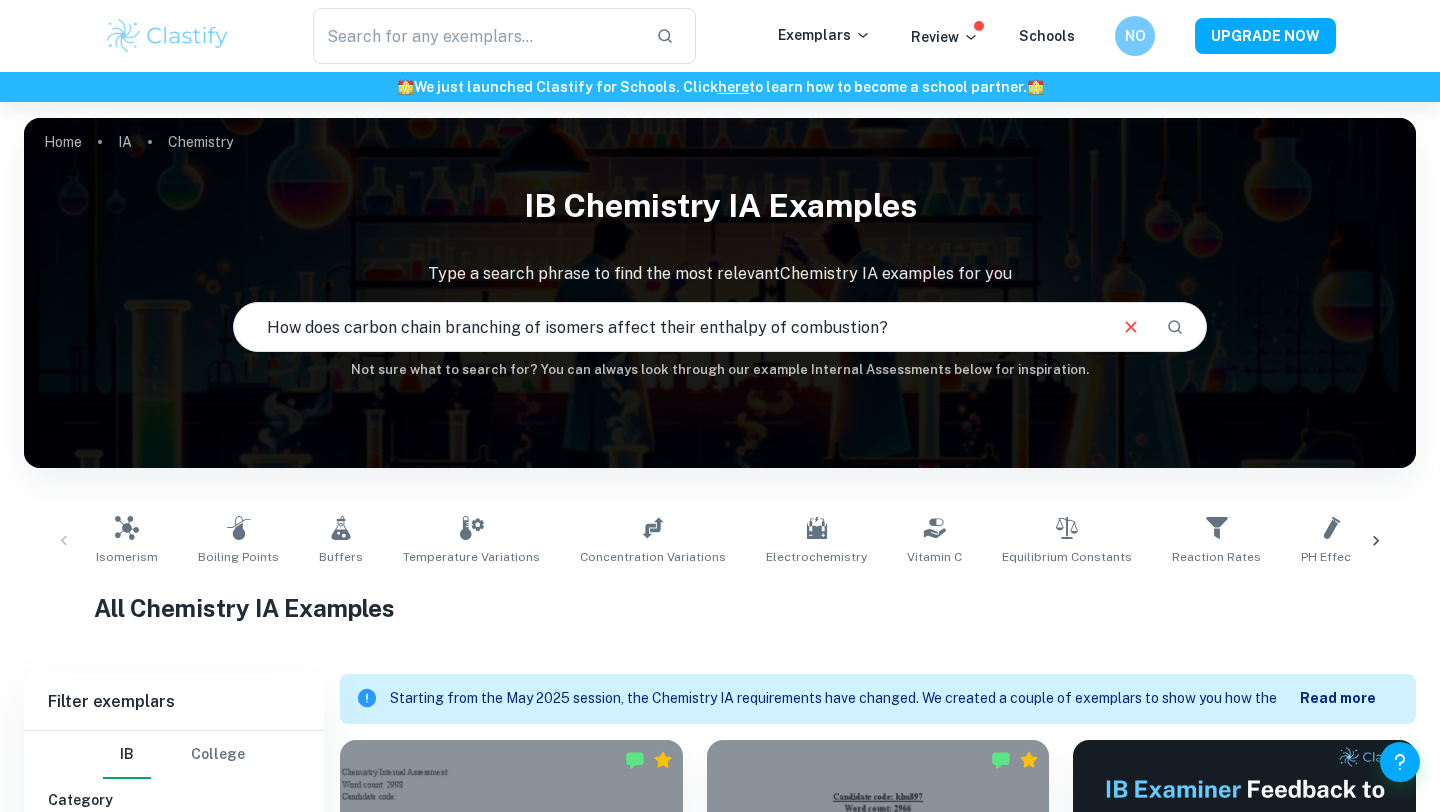 type on "How does carbon chain branching of isomers affect their enthalpy of combustion?" 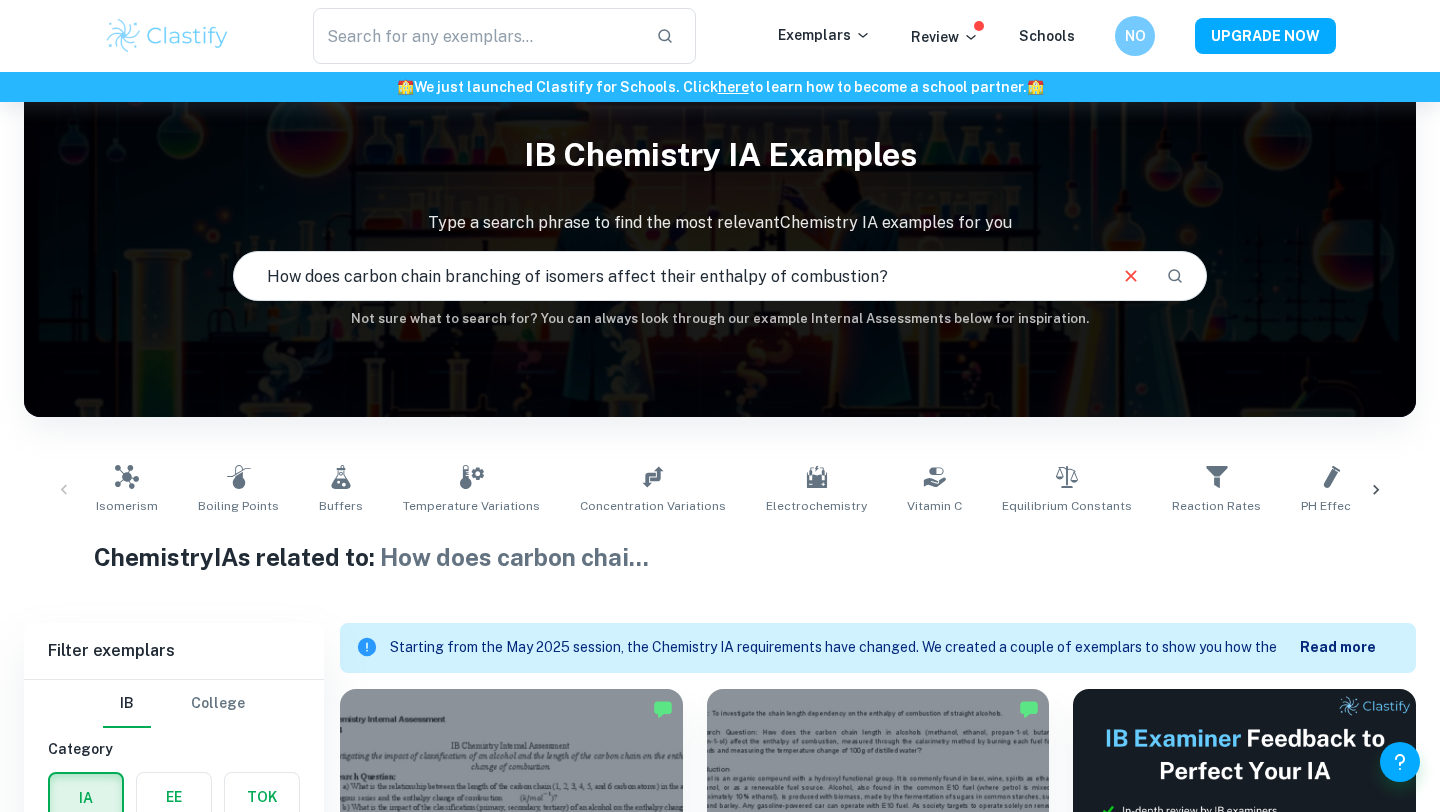 scroll, scrollTop: 0, scrollLeft: 0, axis: both 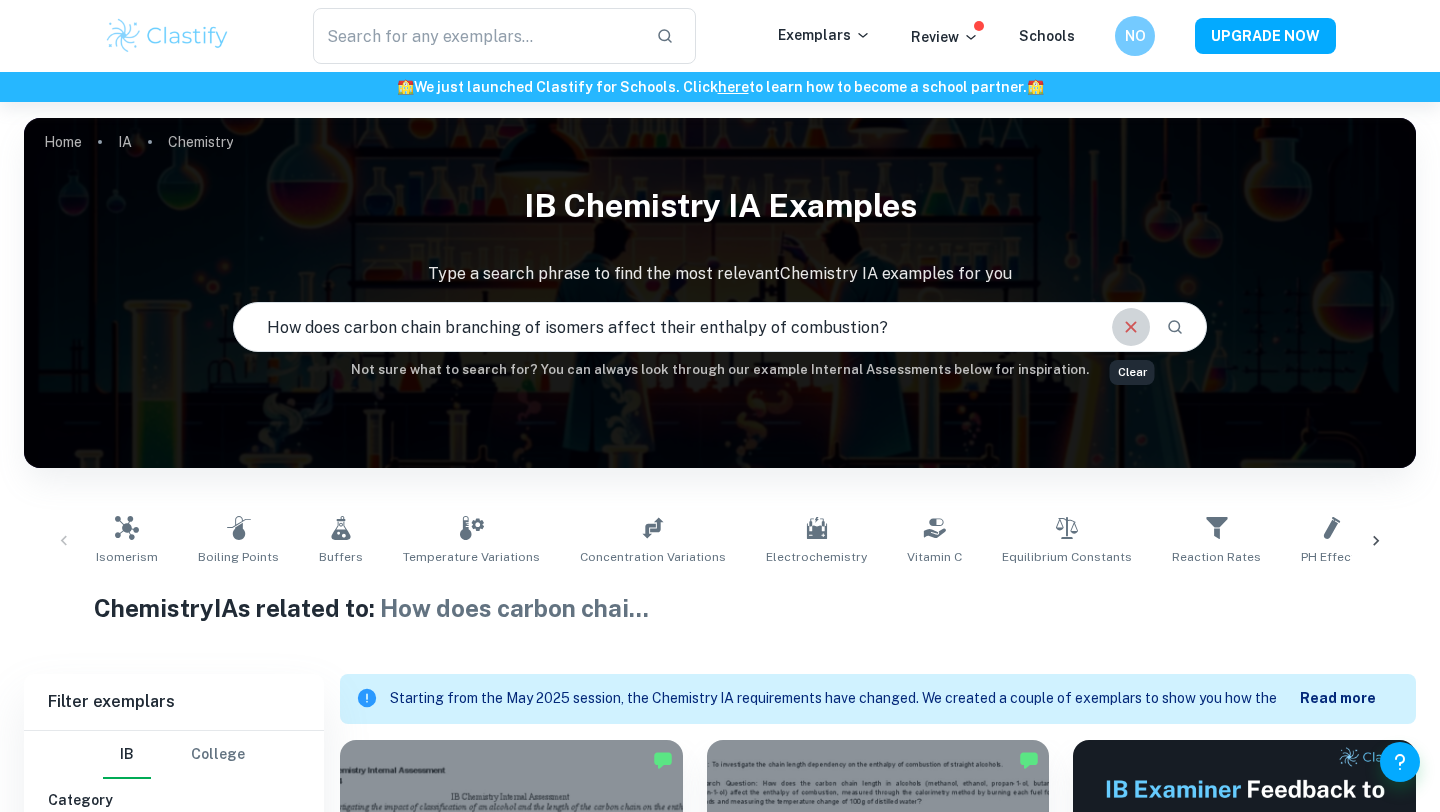 click 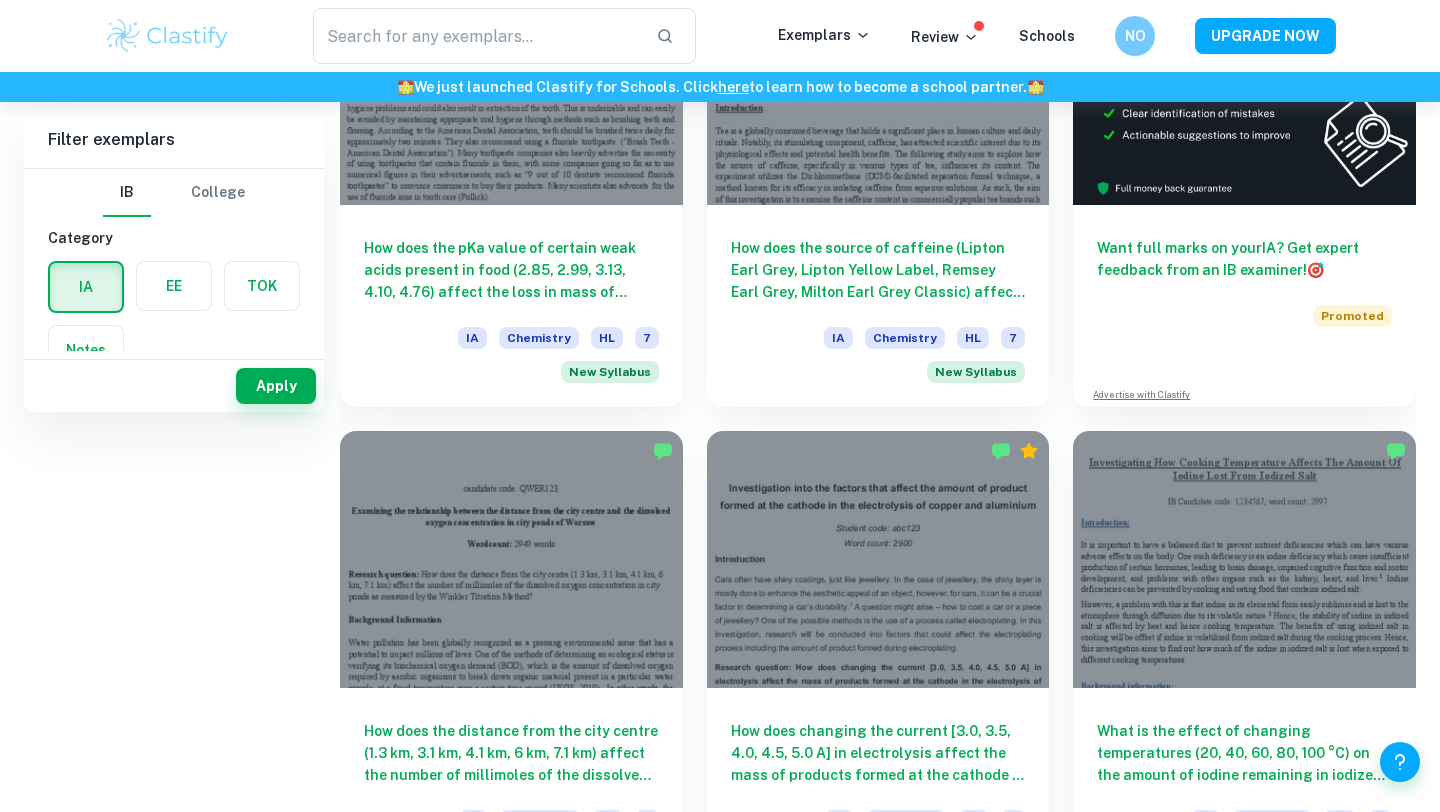 scroll, scrollTop: 0, scrollLeft: 0, axis: both 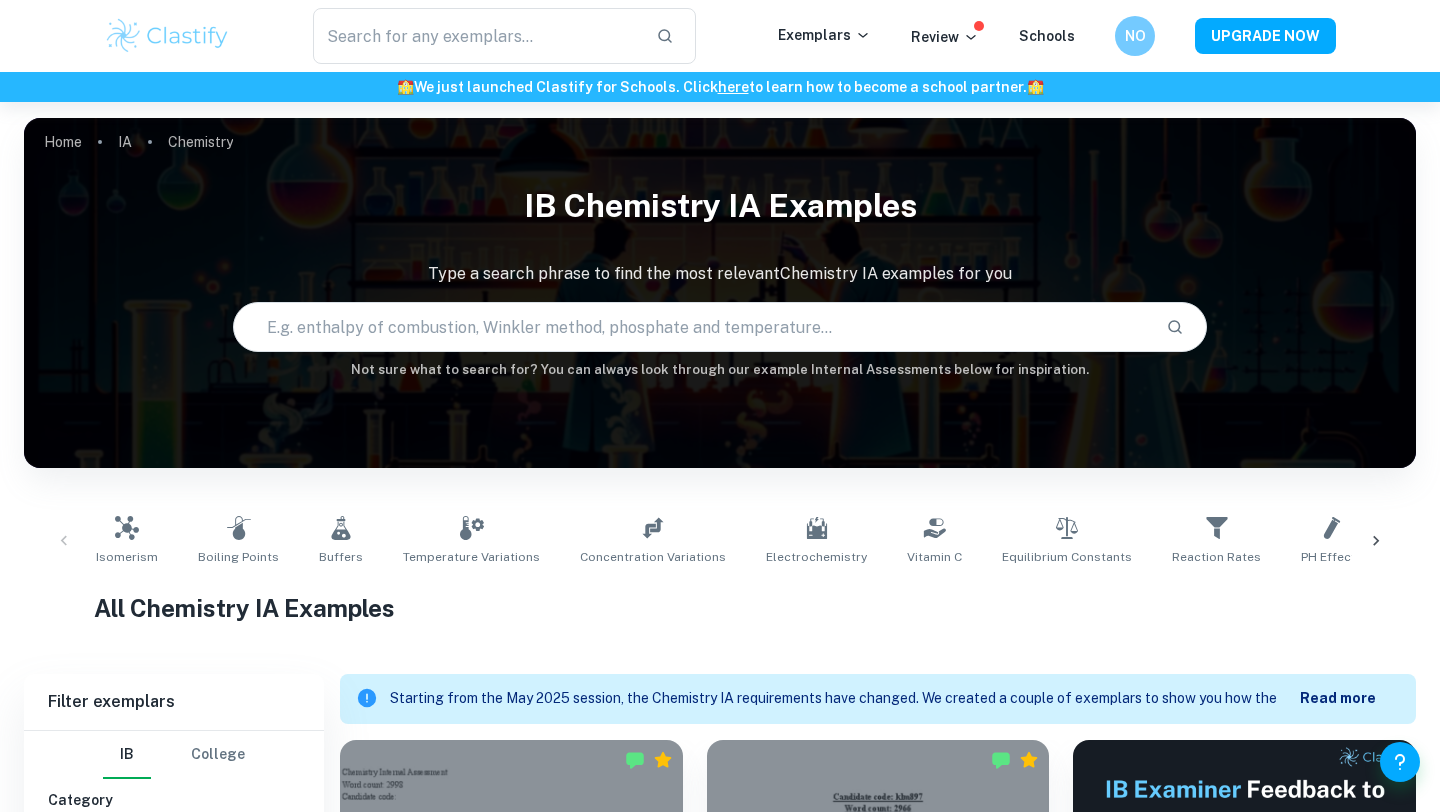 click at bounding box center (692, 327) 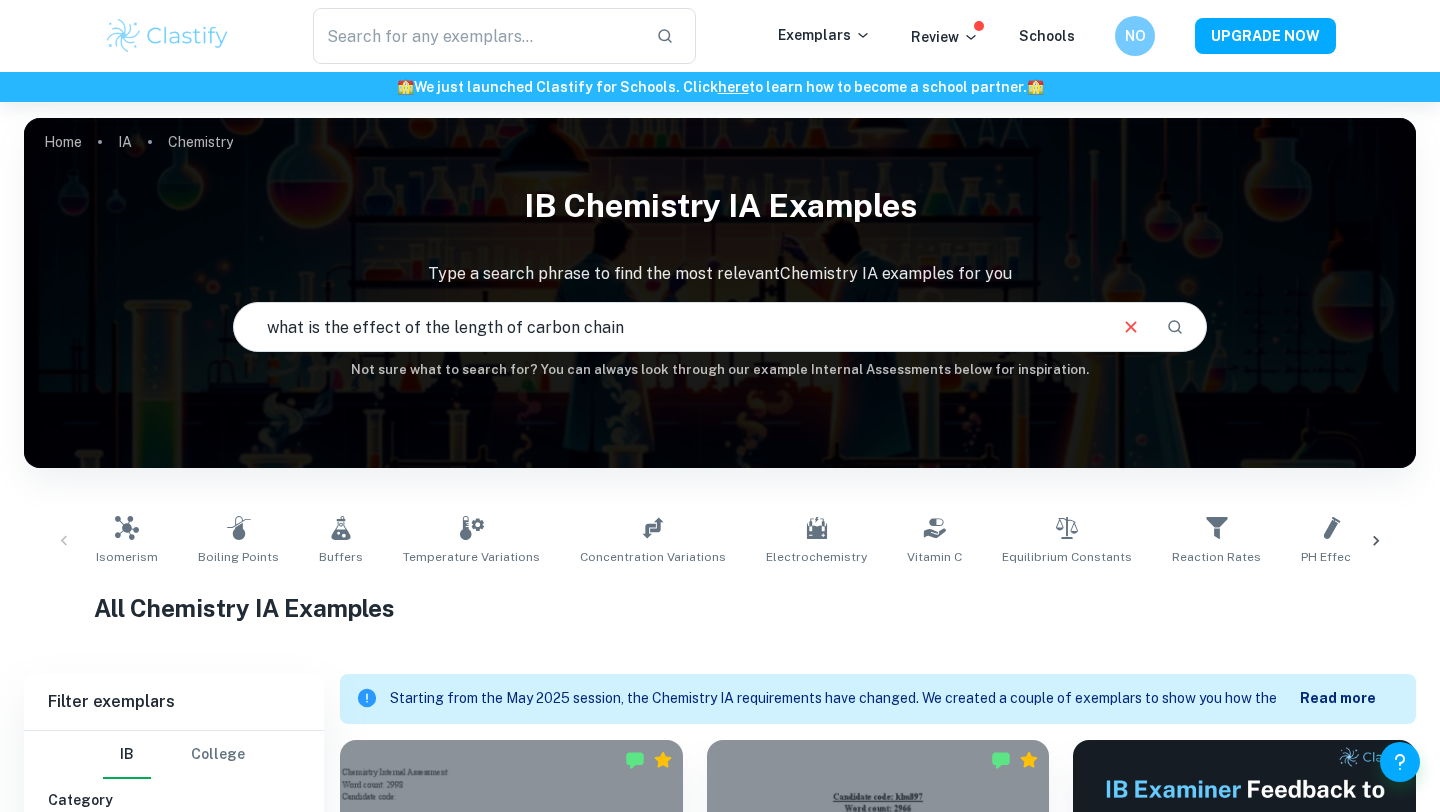 type on "what is the effect of the length of carbon chain" 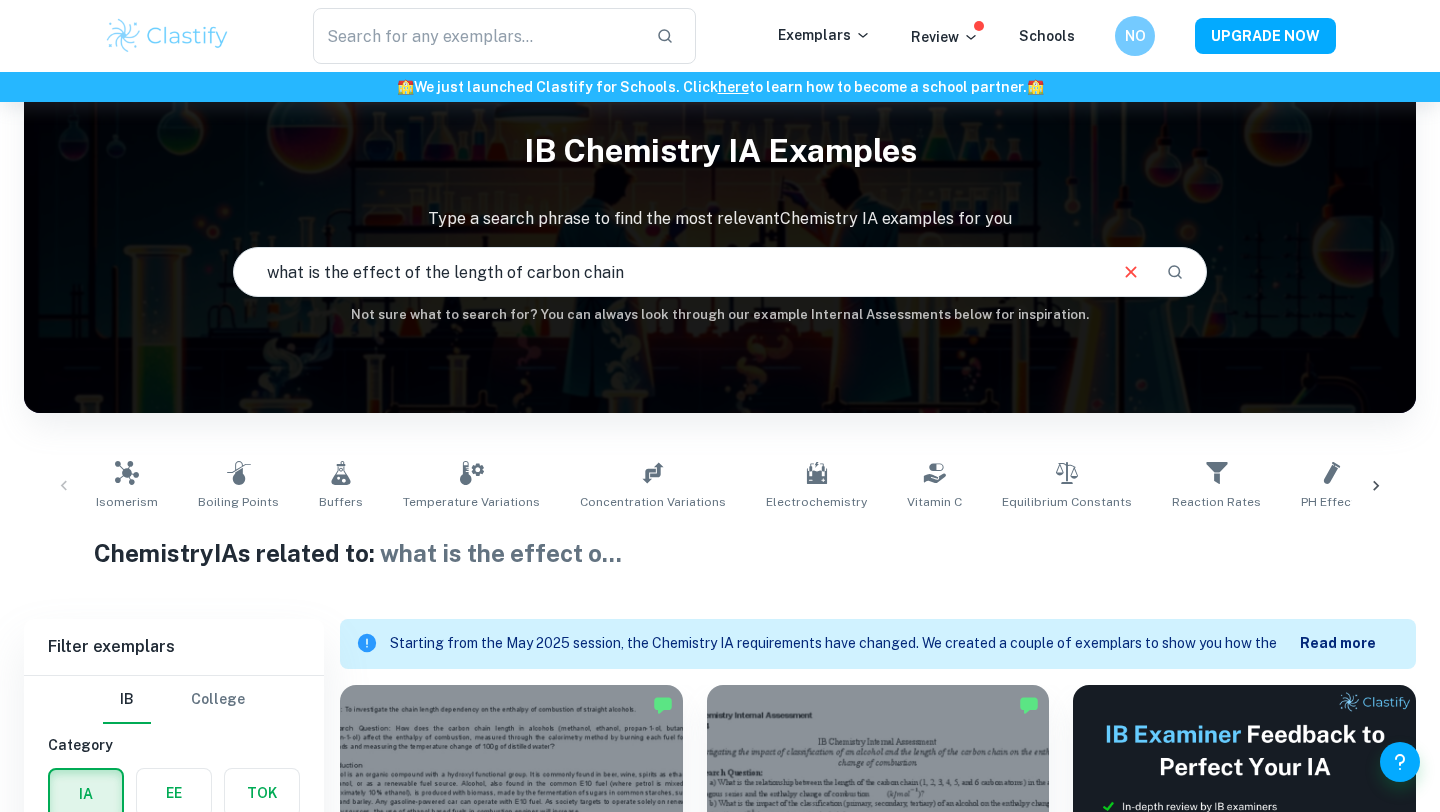 scroll, scrollTop: 0, scrollLeft: 0, axis: both 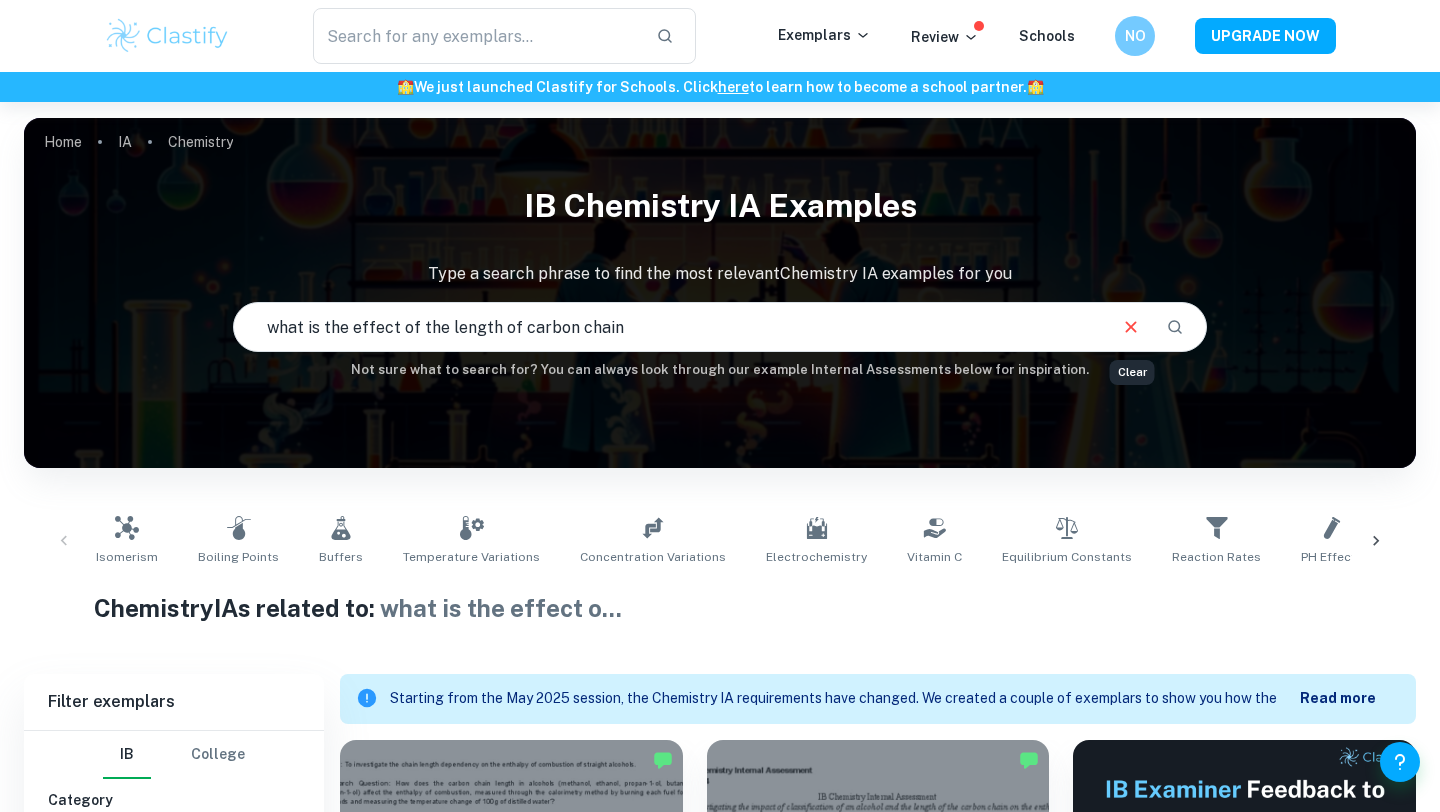 click 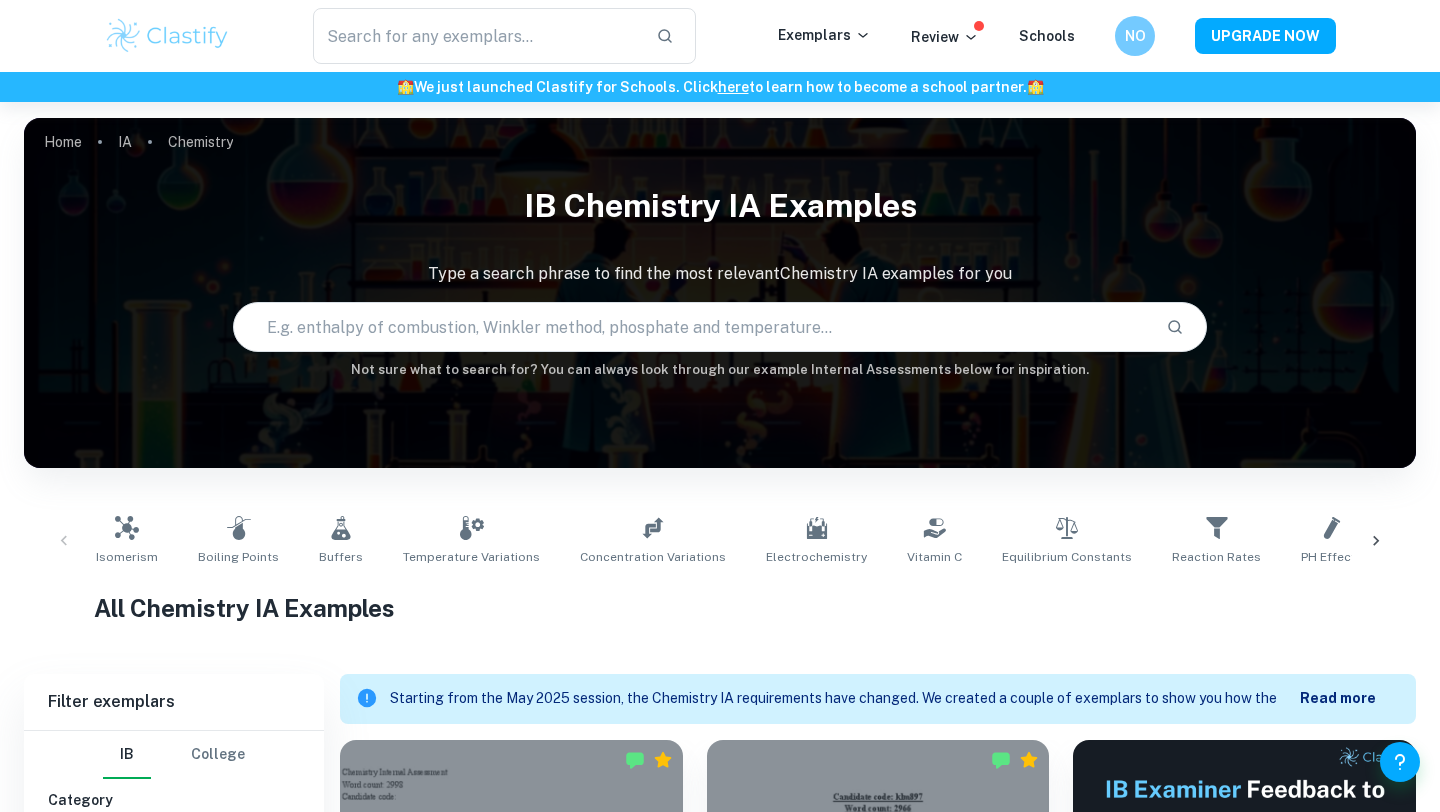 click at bounding box center [692, 327] 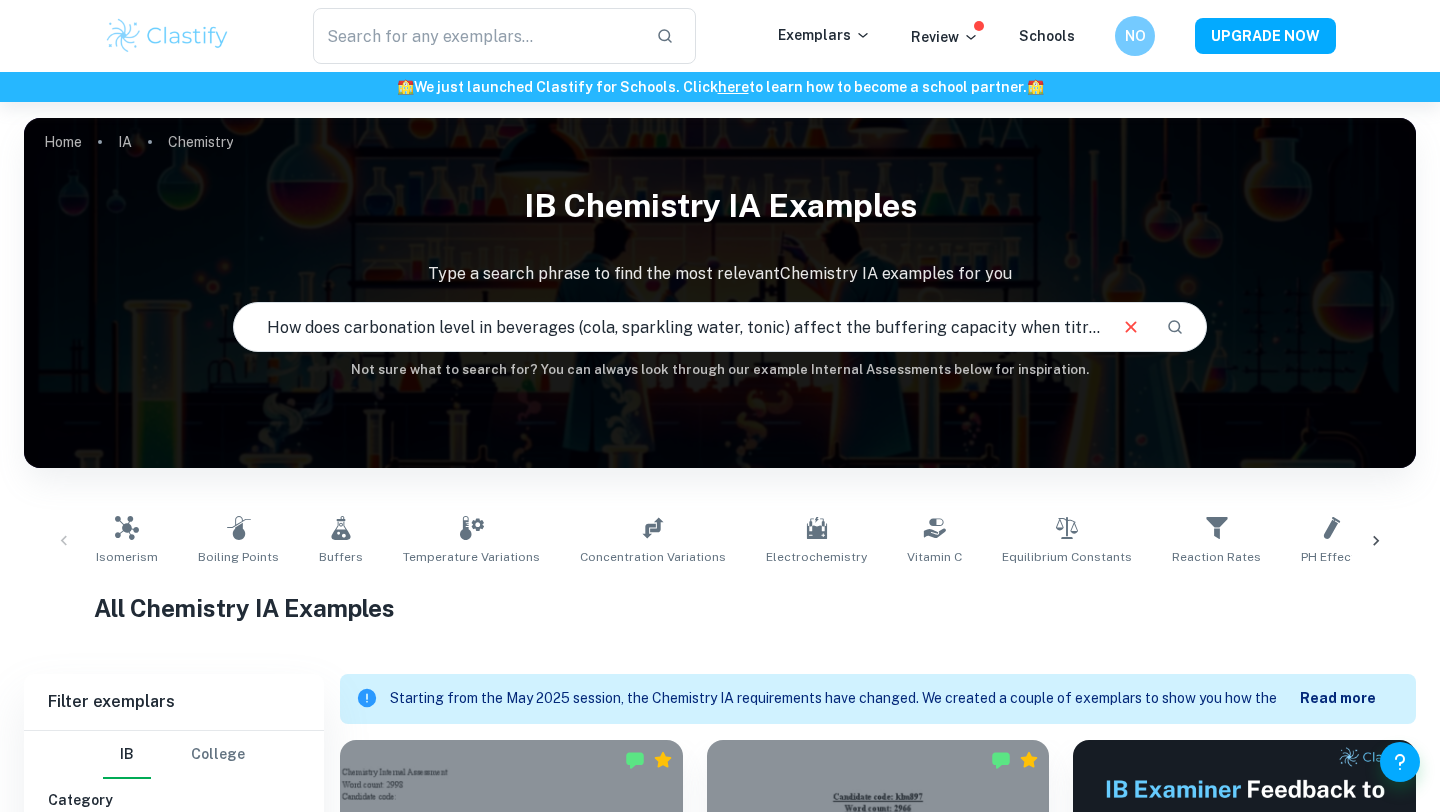 scroll, scrollTop: 0, scrollLeft: 89, axis: horizontal 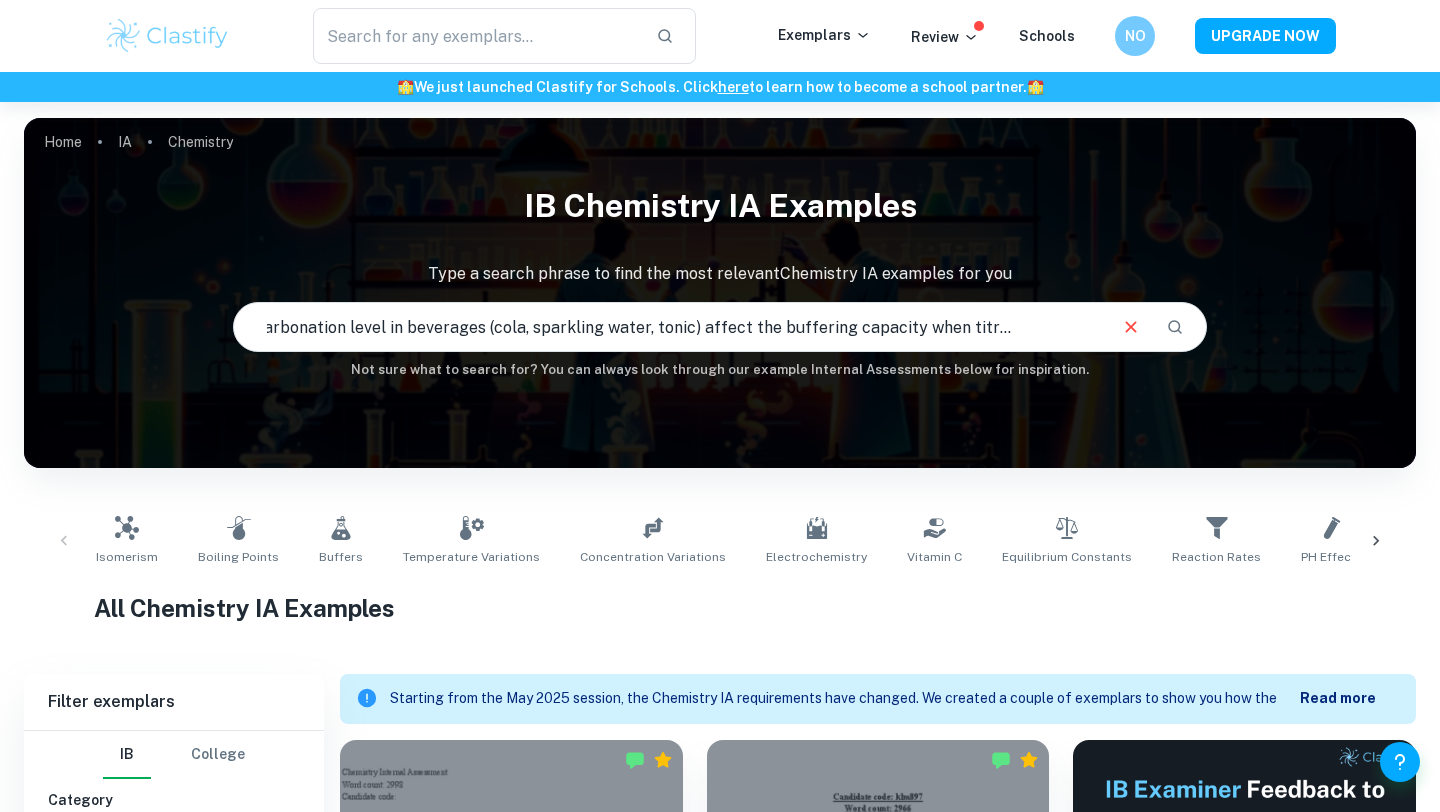 type on "How does carbonation level in beverages (cola, sparkling water, tonic) affect the buffering capacity when titrated with NaOH?" 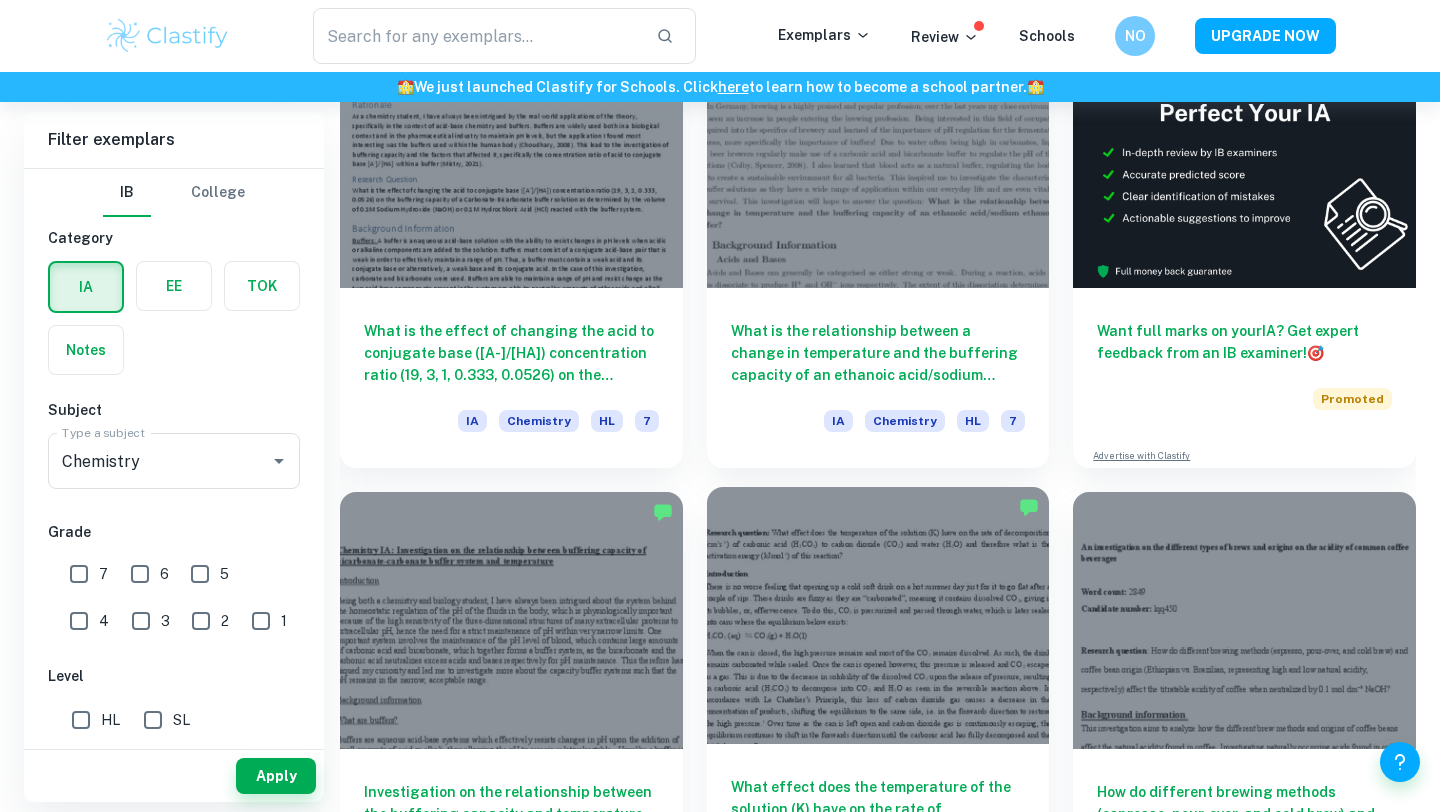 scroll, scrollTop: 0, scrollLeft: 0, axis: both 